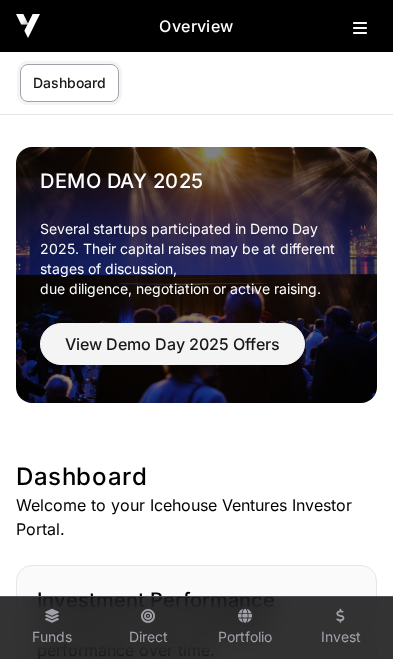 scroll, scrollTop: 0, scrollLeft: 0, axis: both 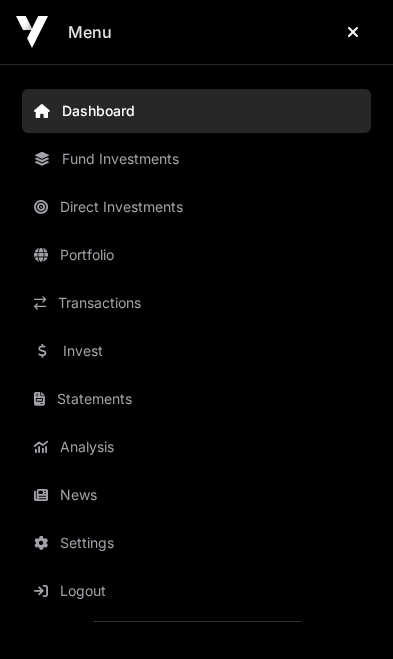 click on "News" 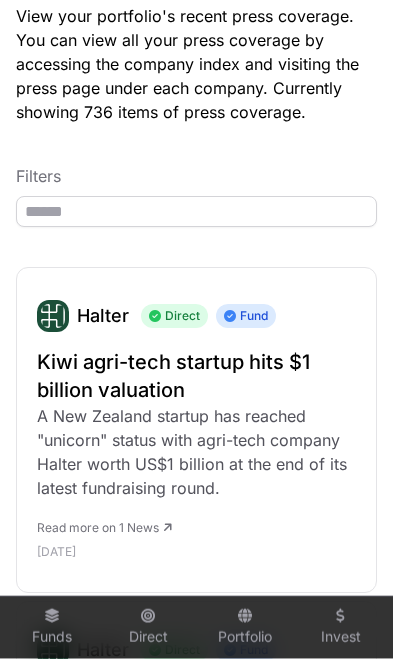 scroll, scrollTop: 0, scrollLeft: 0, axis: both 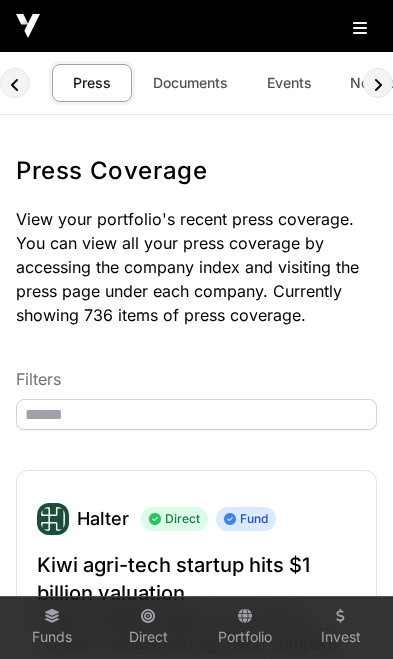click on "Documents" 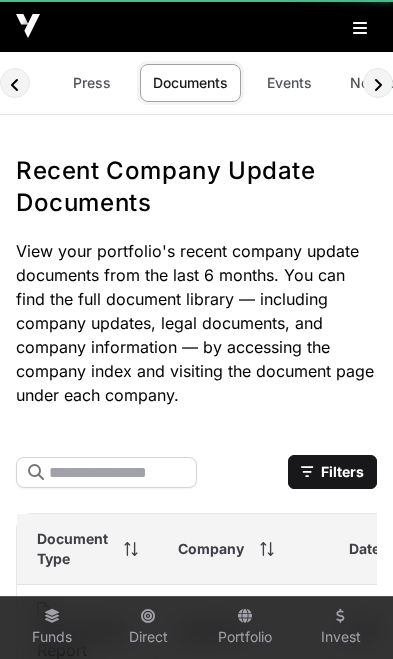 scroll, scrollTop: 0, scrollLeft: 8, axis: horizontal 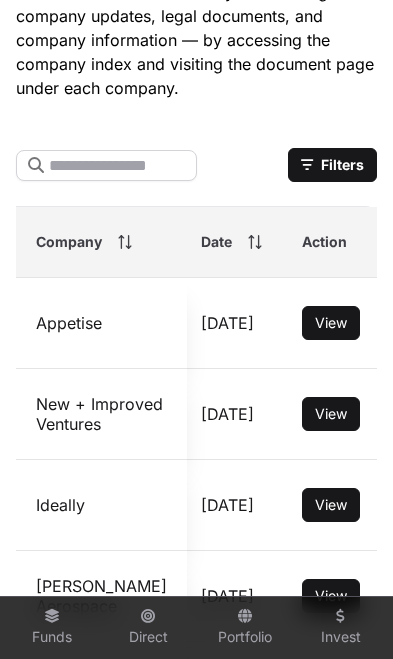 click on "View" 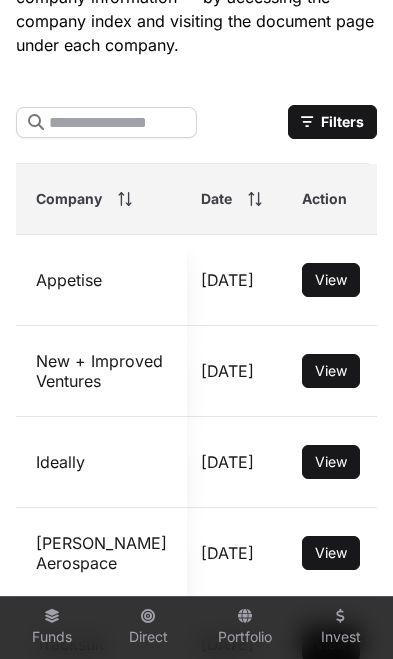click on "View" 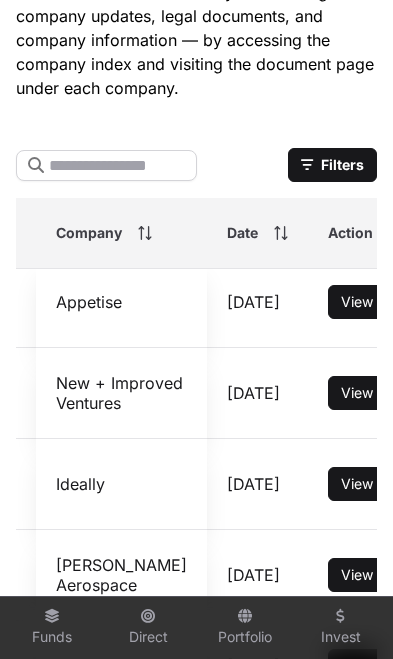 scroll, scrollTop: 16, scrollLeft: 122, axis: both 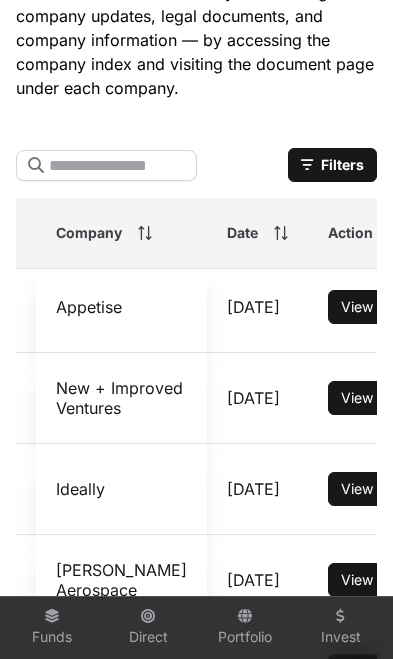 click on "View" 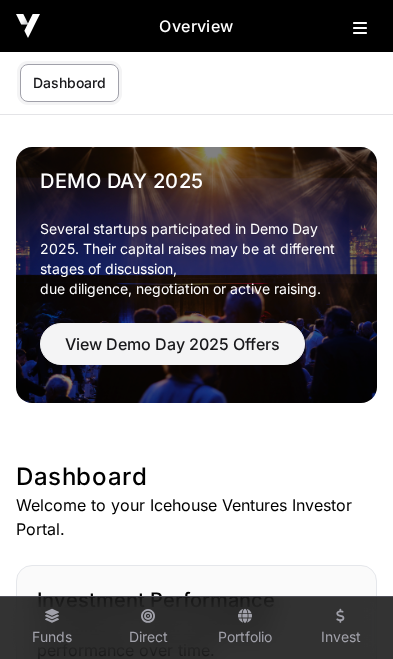 scroll, scrollTop: 0, scrollLeft: 0, axis: both 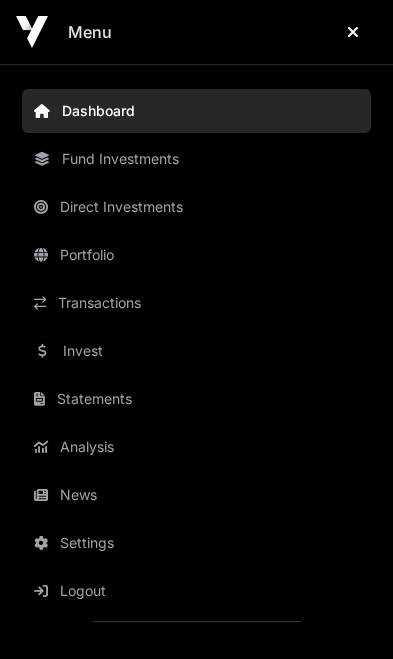 click on "News" 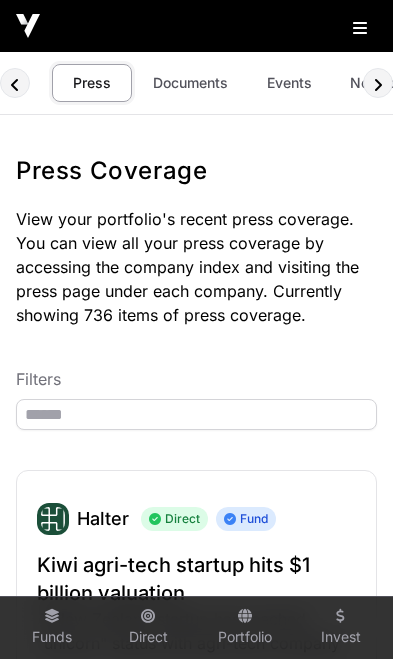 click on "Events" 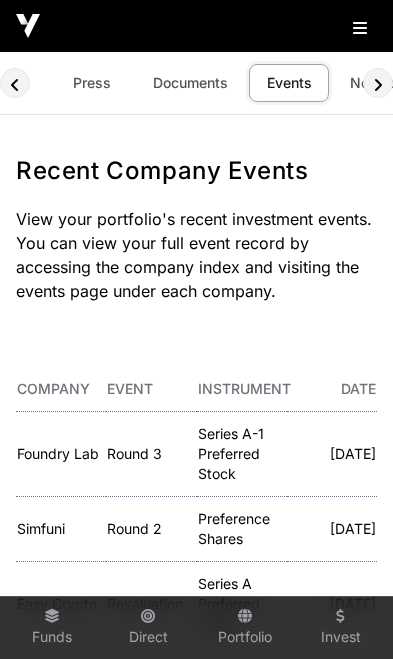 scroll, scrollTop: 0, scrollLeft: 0, axis: both 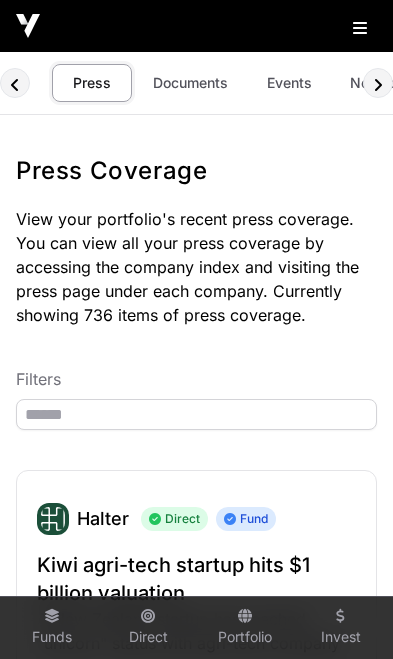 click on "Funds" 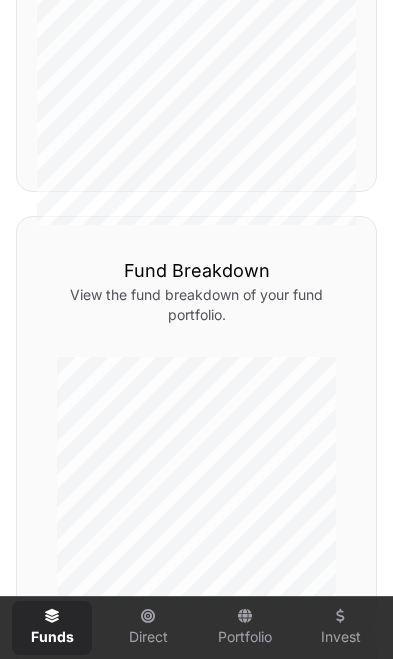 scroll, scrollTop: 0, scrollLeft: 0, axis: both 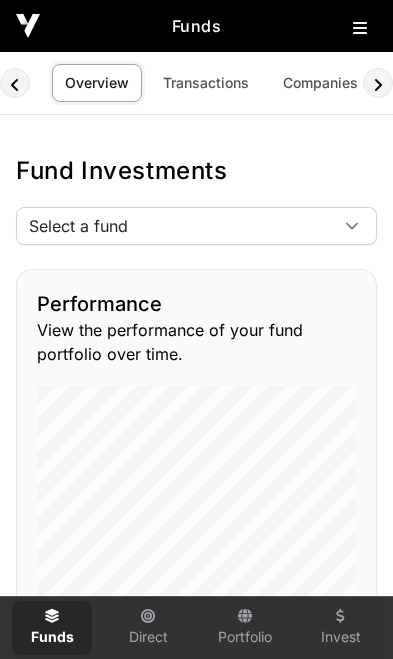 click 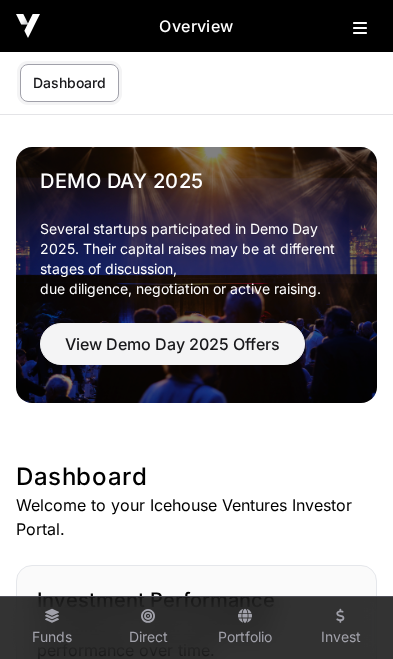 click 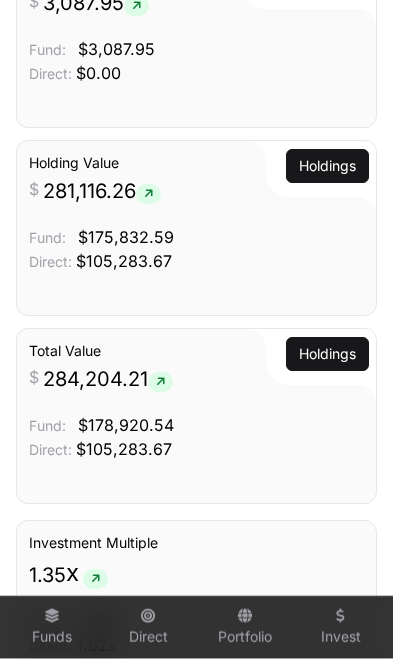 scroll, scrollTop: 2117, scrollLeft: 0, axis: vertical 